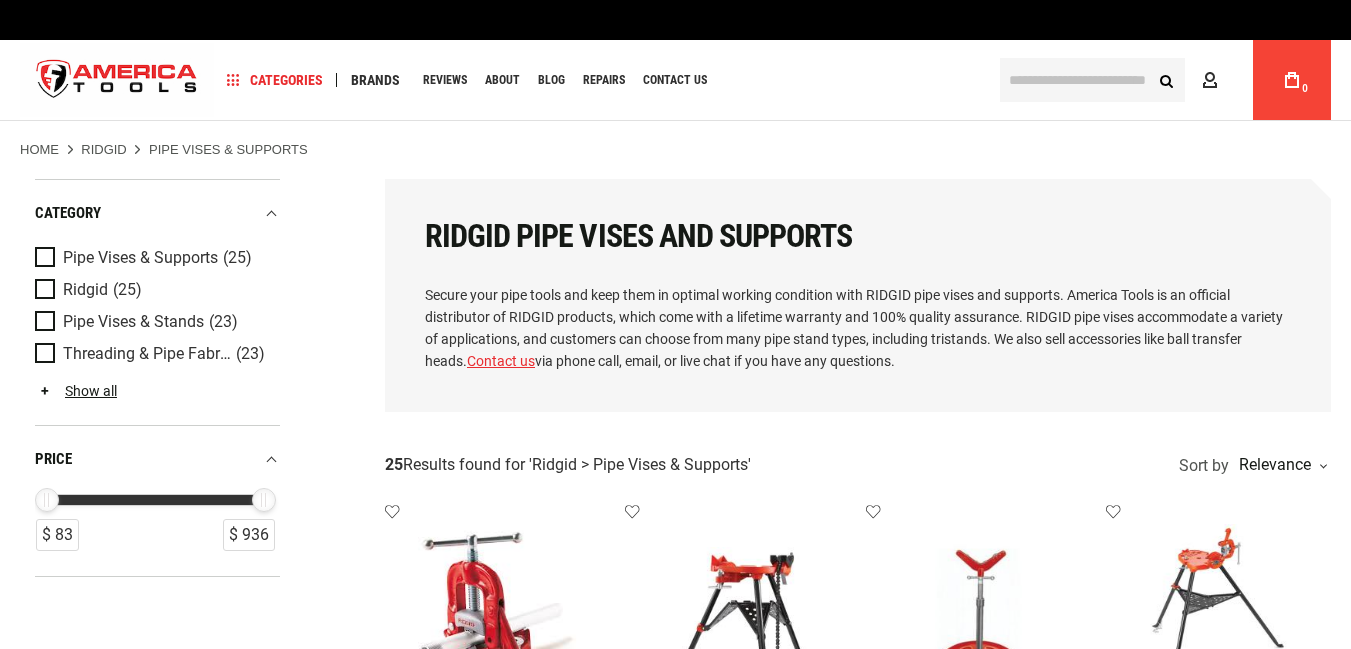 scroll, scrollTop: 0, scrollLeft: 0, axis: both 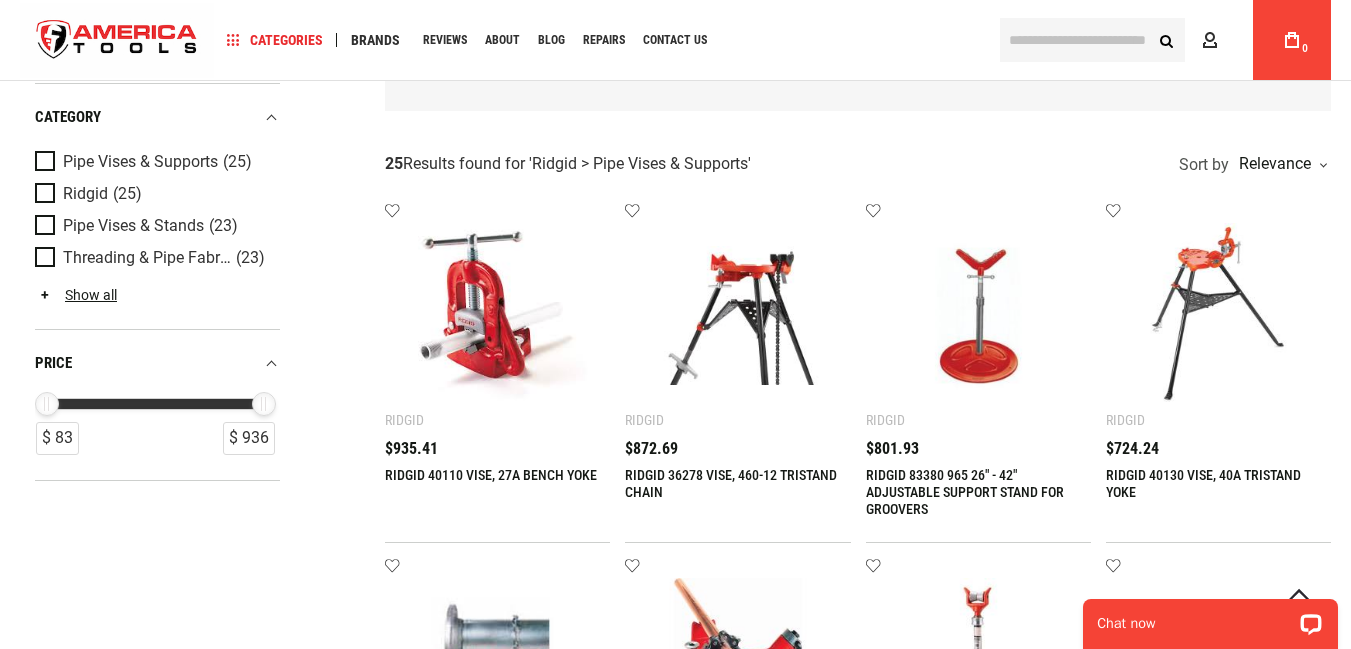 click at bounding box center [1218, 315] 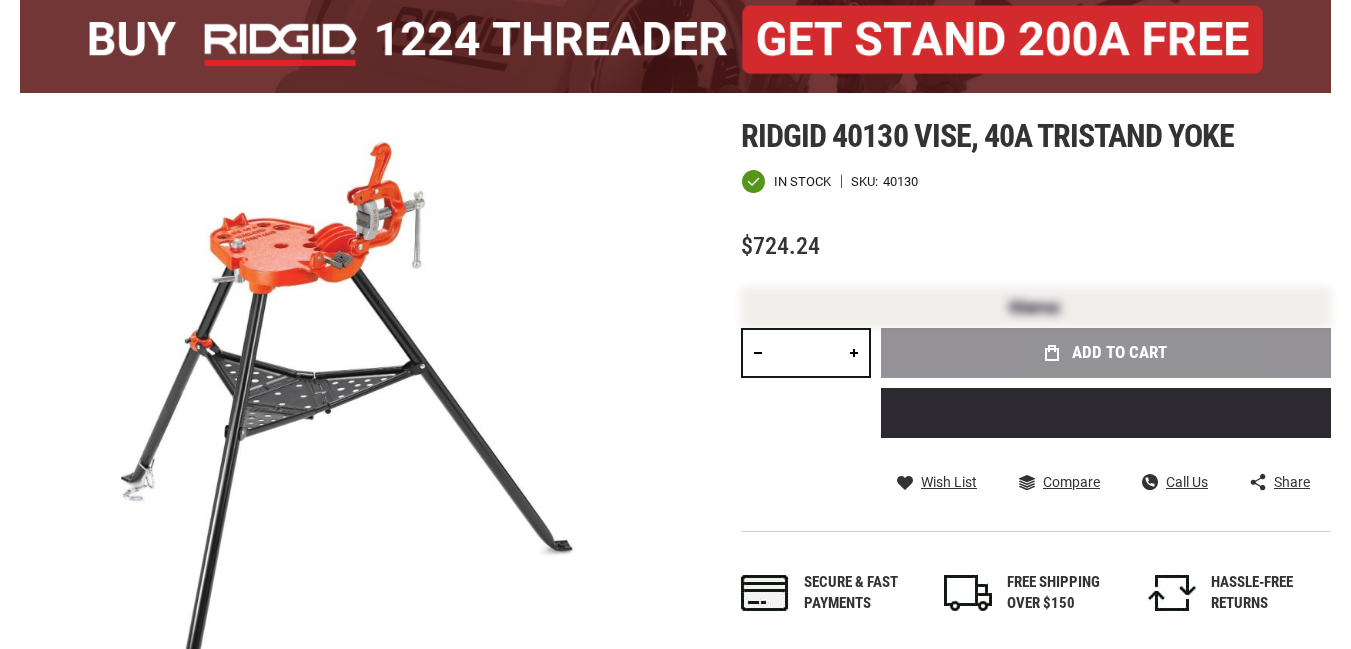 scroll, scrollTop: 200, scrollLeft: 0, axis: vertical 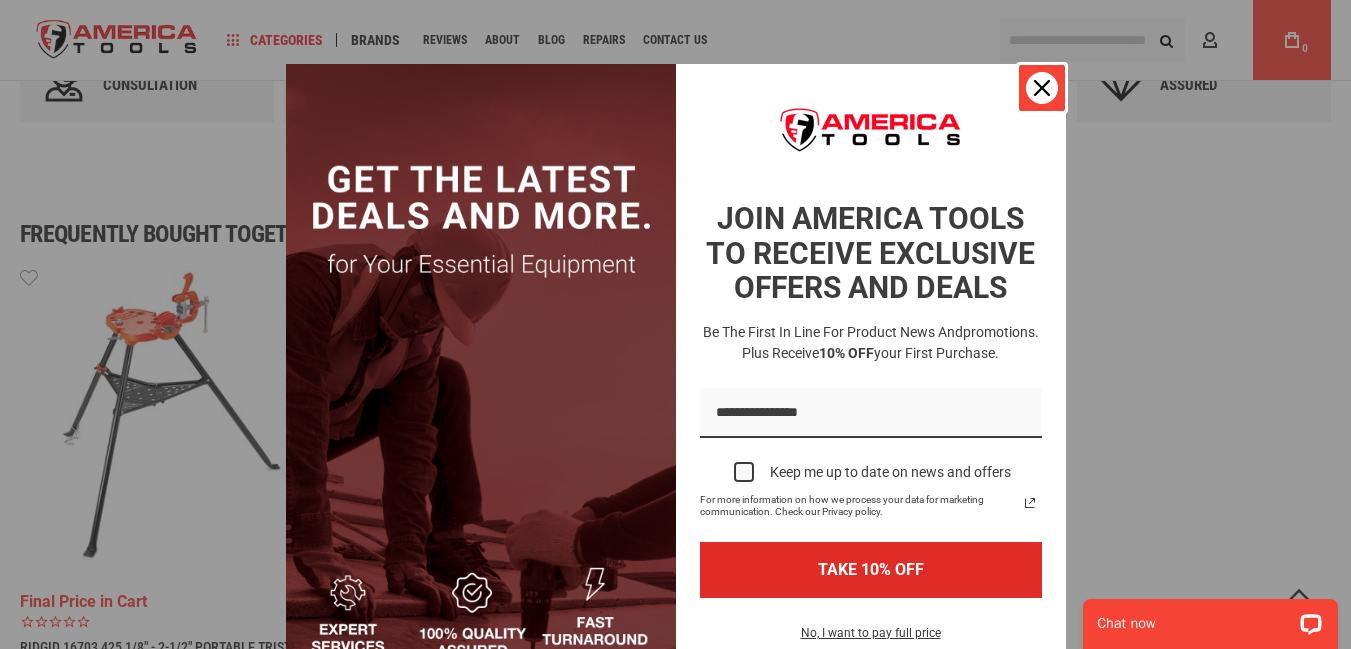 click at bounding box center [1042, 88] 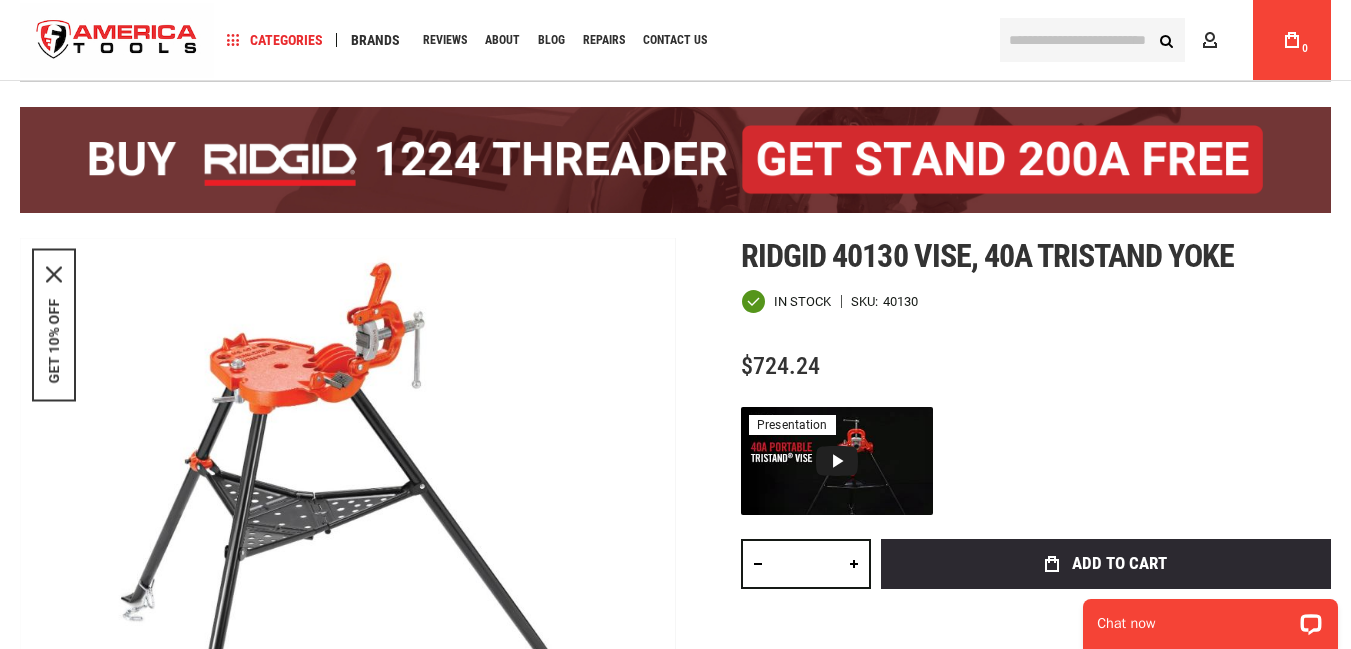 scroll, scrollTop: 0, scrollLeft: 0, axis: both 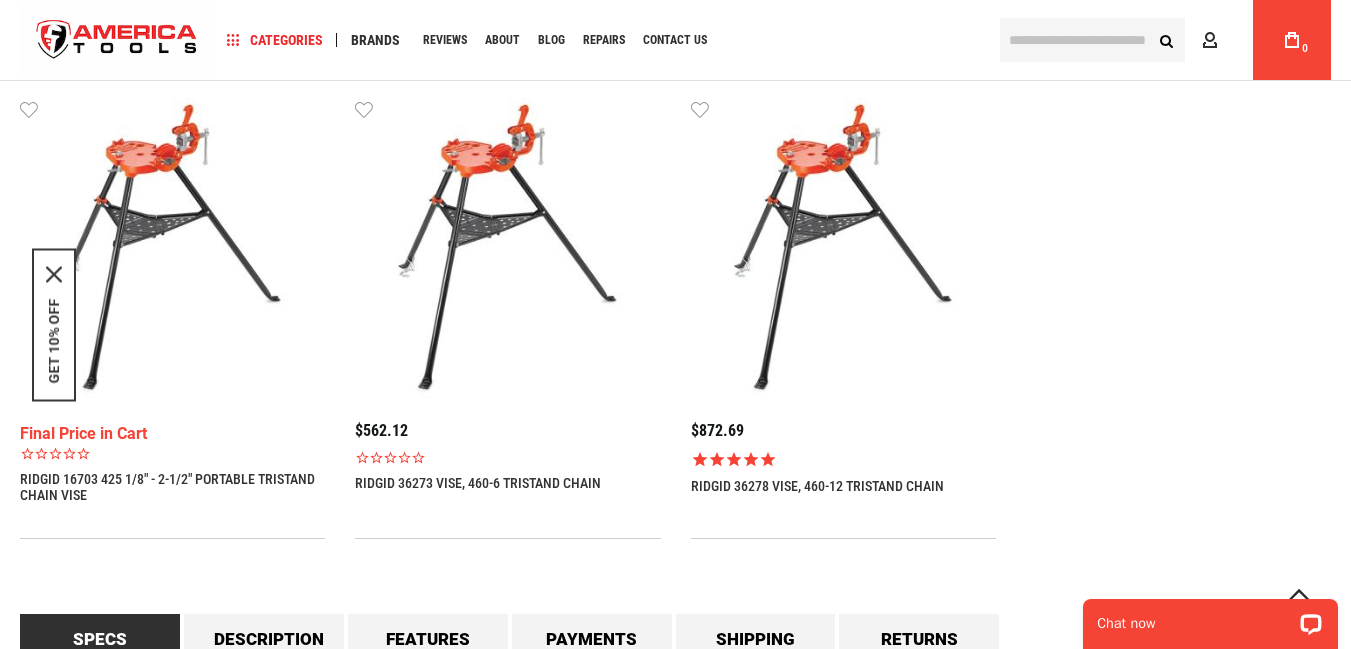 click on "RIDGID 36278 VISE, 460-12 TRISTAND CHAIN" at bounding box center (817, 486) 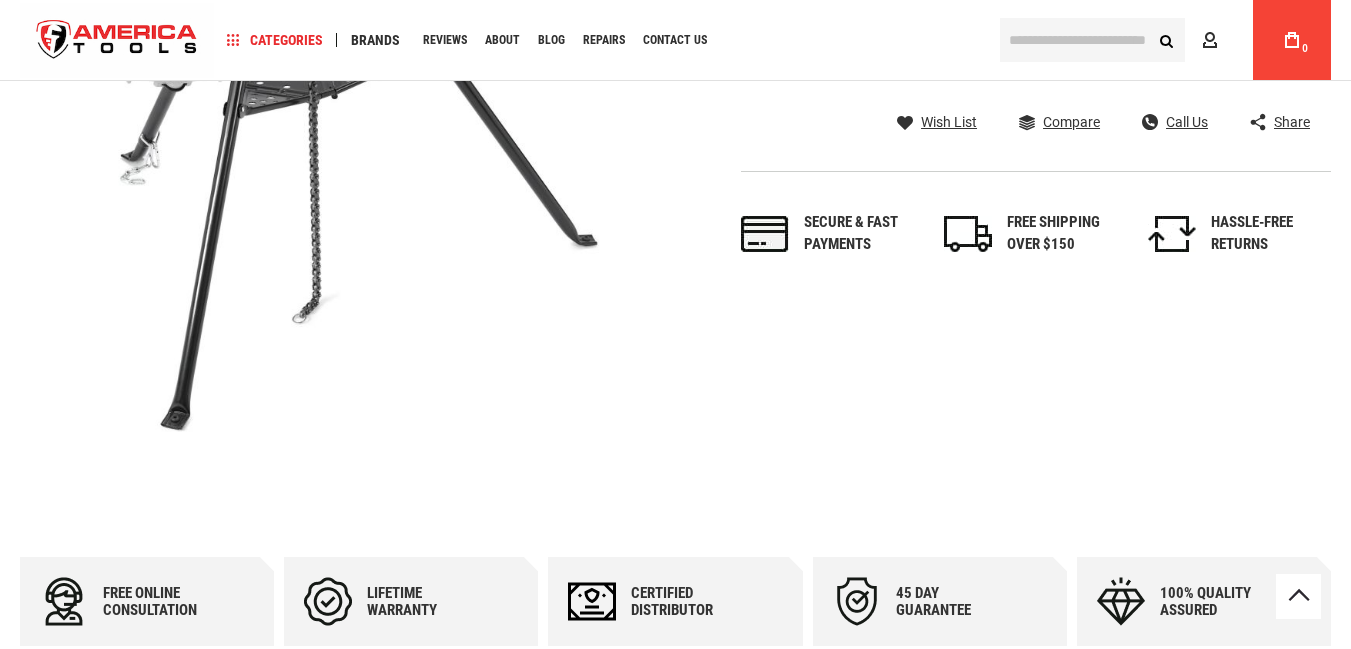 scroll, scrollTop: 0, scrollLeft: 0, axis: both 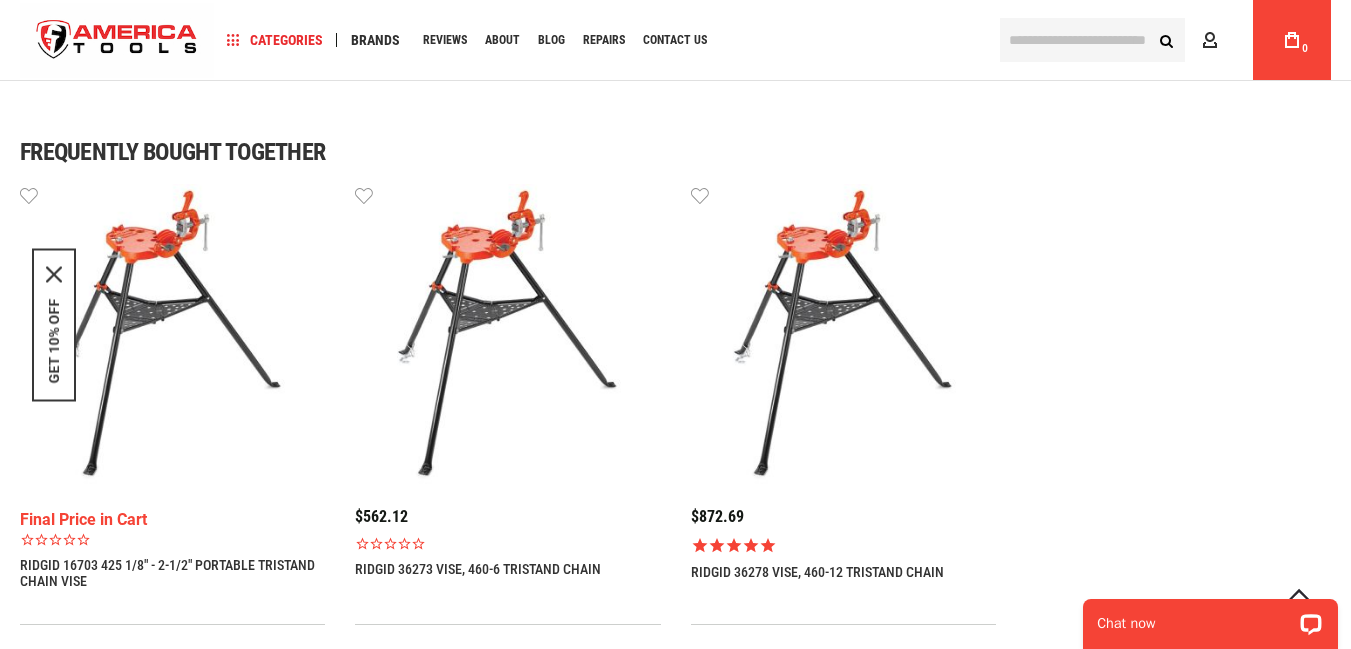 click on "$872.69
1  review
RIDGID 36278 VISE, 460-12 TRISTAND CHAIN
Wish List" at bounding box center [843, 384] 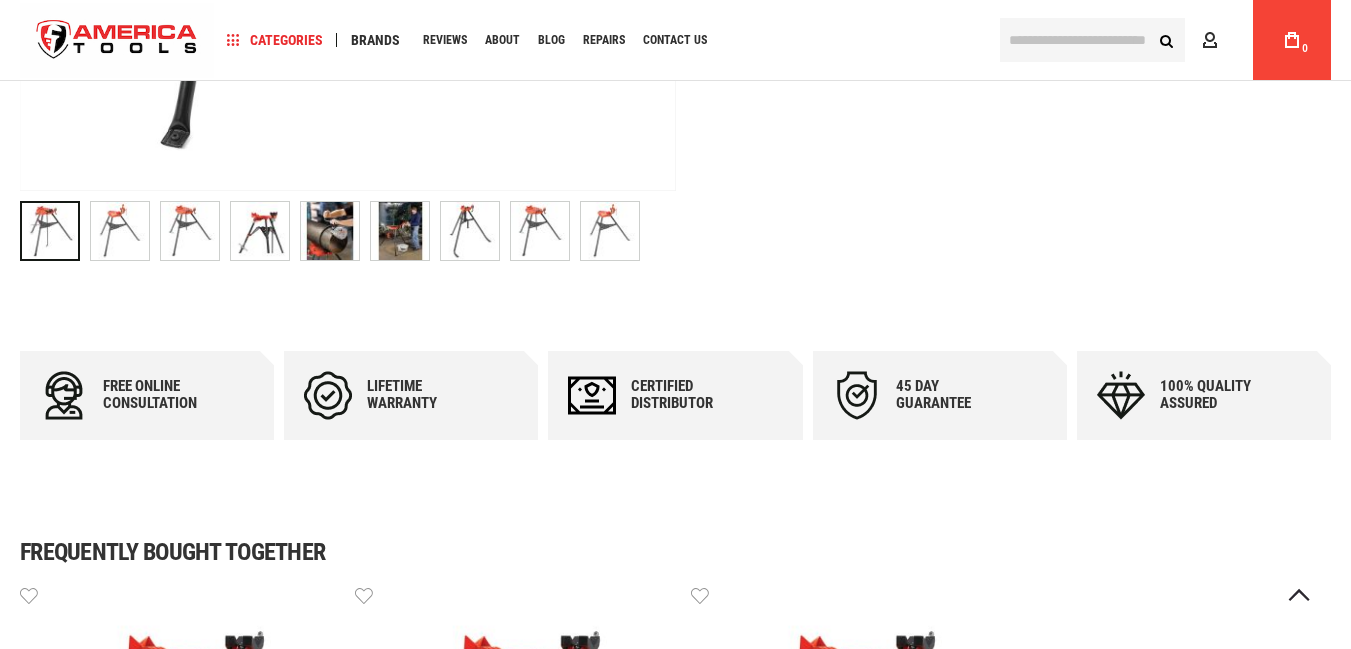 scroll, scrollTop: 800, scrollLeft: 0, axis: vertical 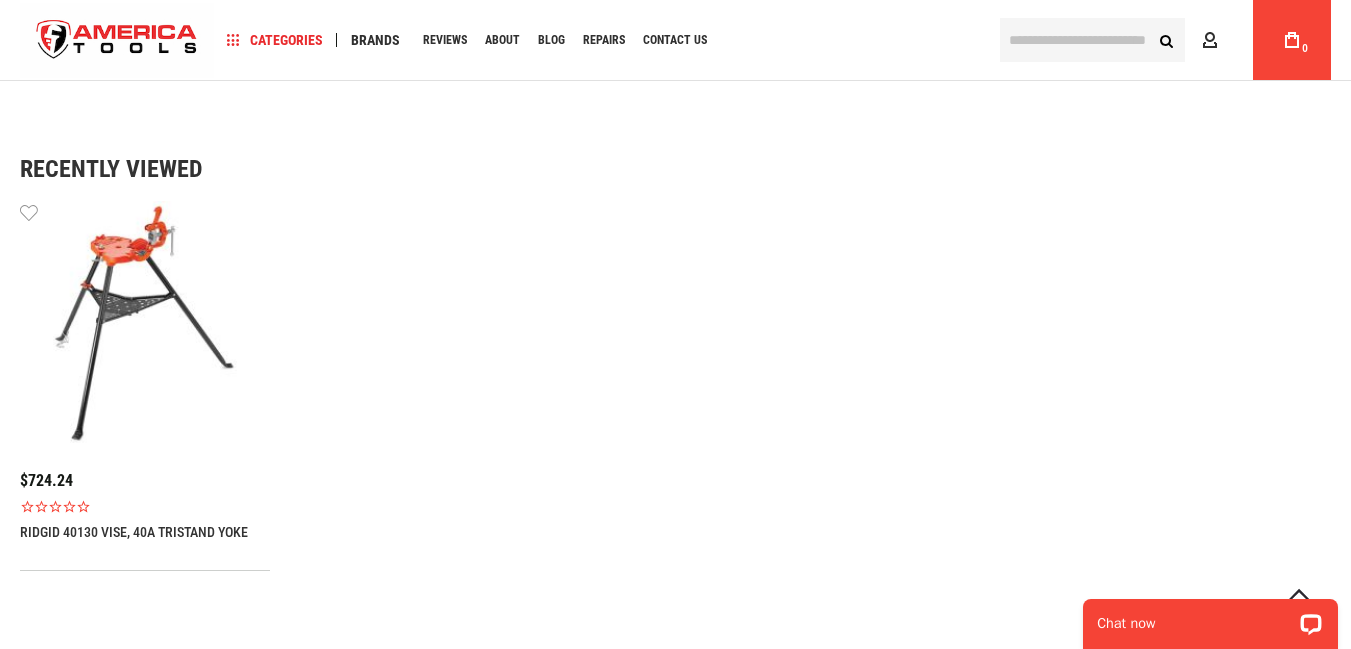 click at bounding box center [145, 326] 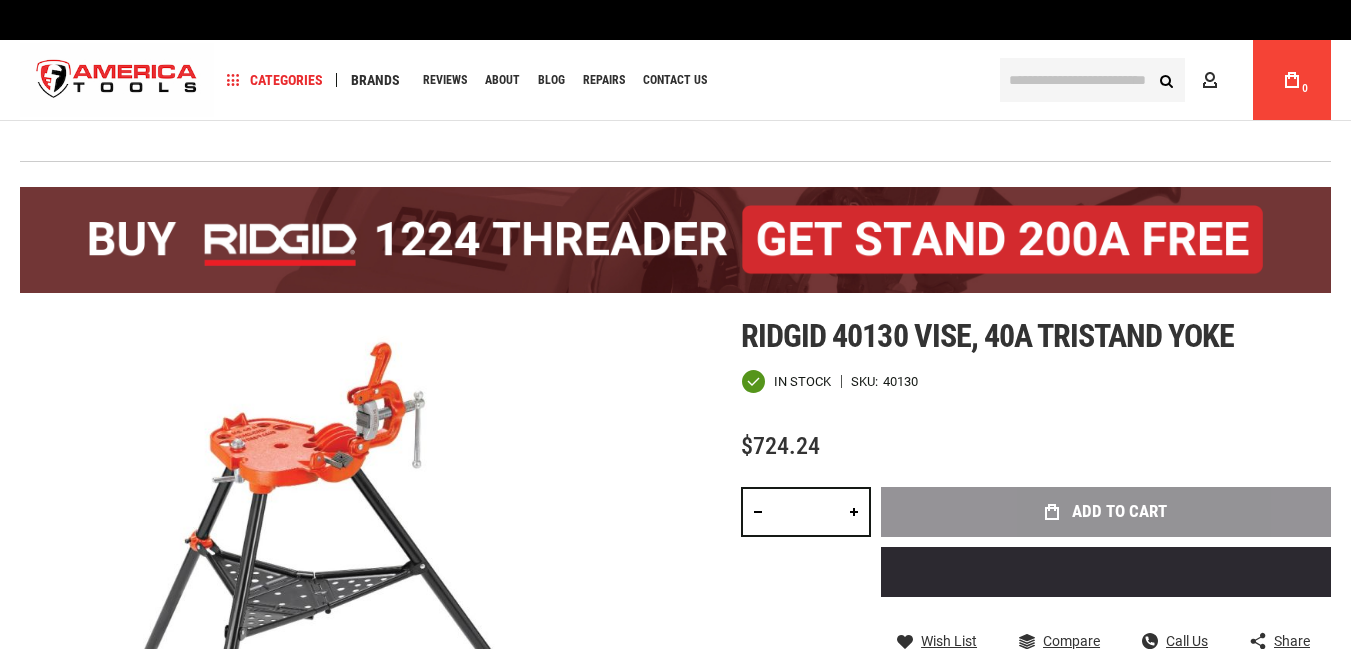 scroll, scrollTop: 0, scrollLeft: 0, axis: both 